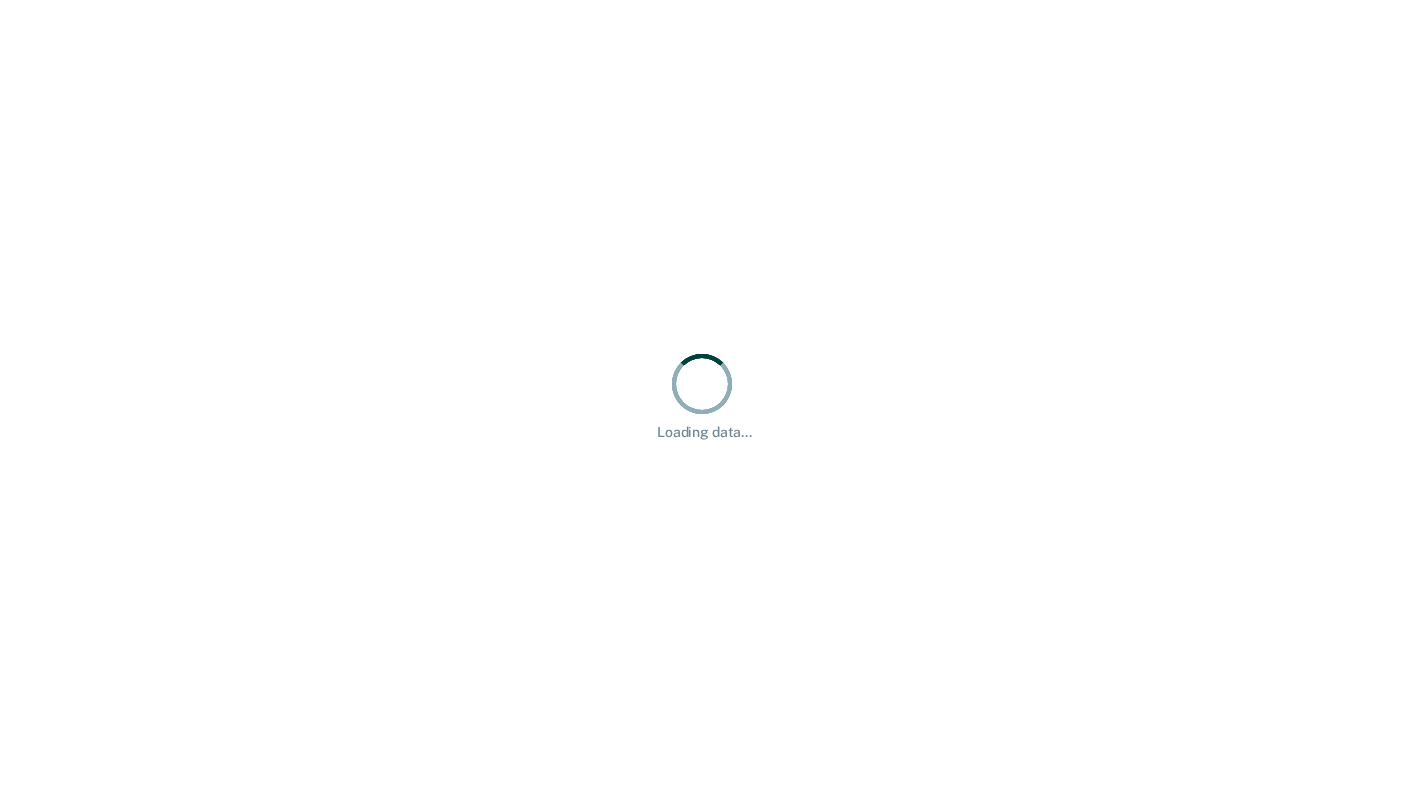 scroll, scrollTop: 0, scrollLeft: 0, axis: both 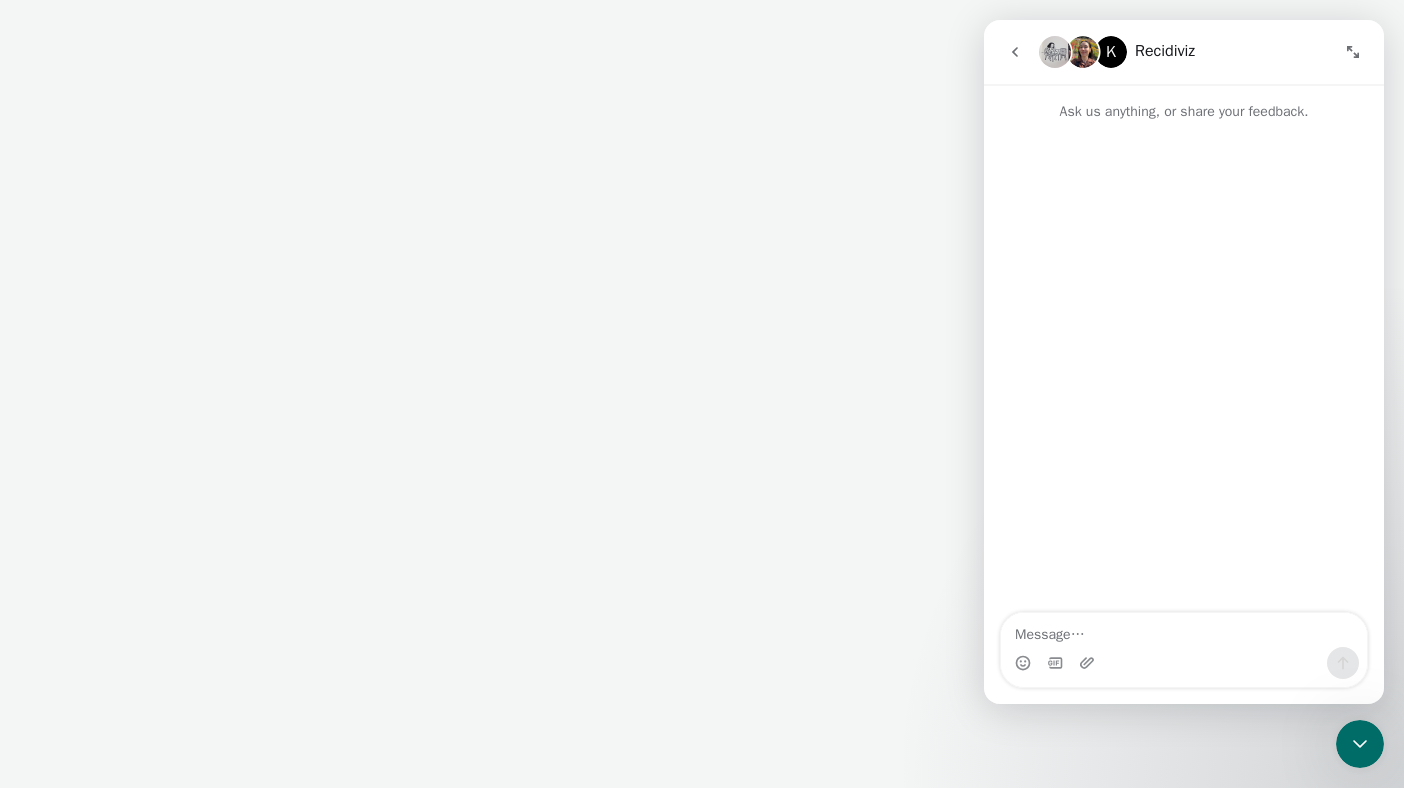 drag, startPoint x: 1370, startPoint y: 755, endPoint x: 2714, endPoint y: 1480, distance: 1527.0759 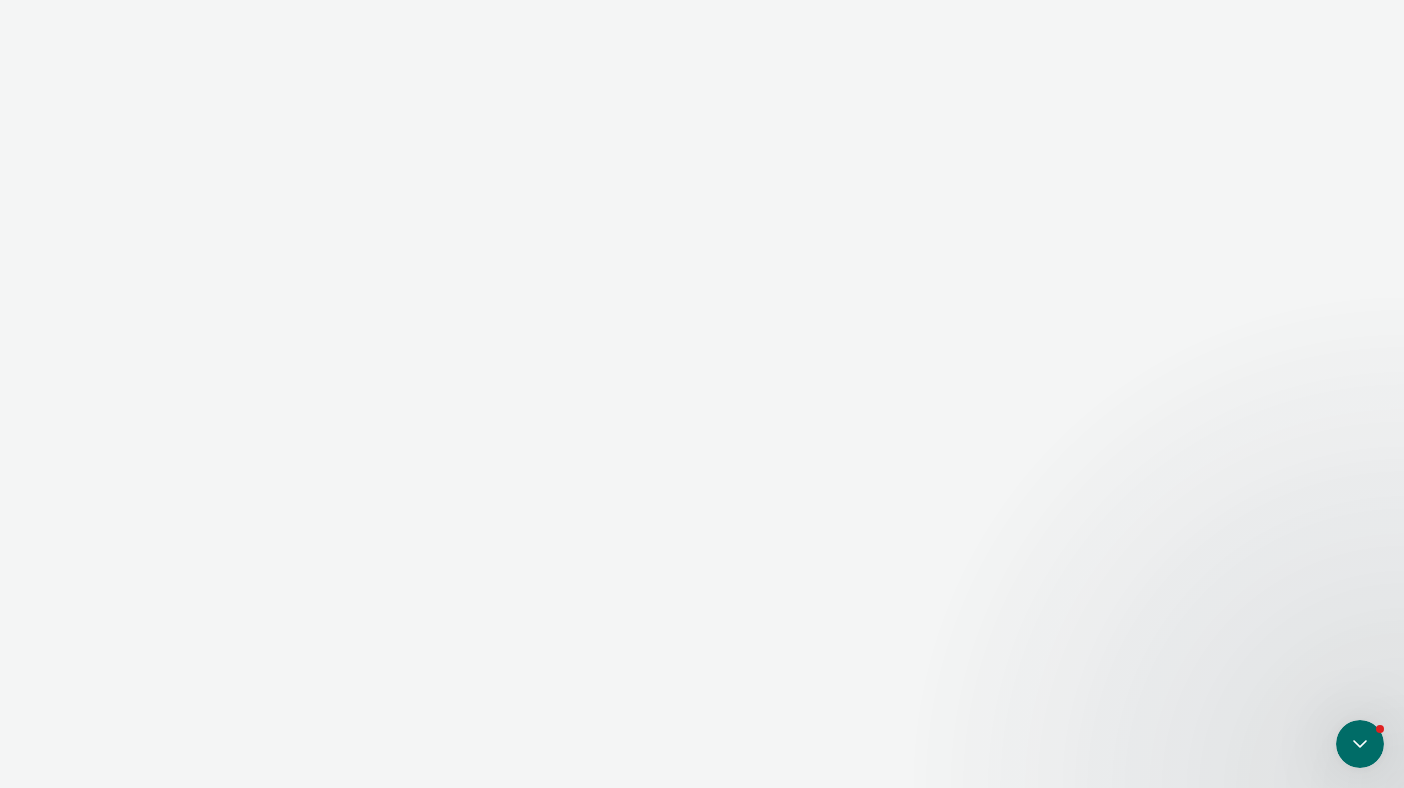 scroll, scrollTop: 0, scrollLeft: 0, axis: both 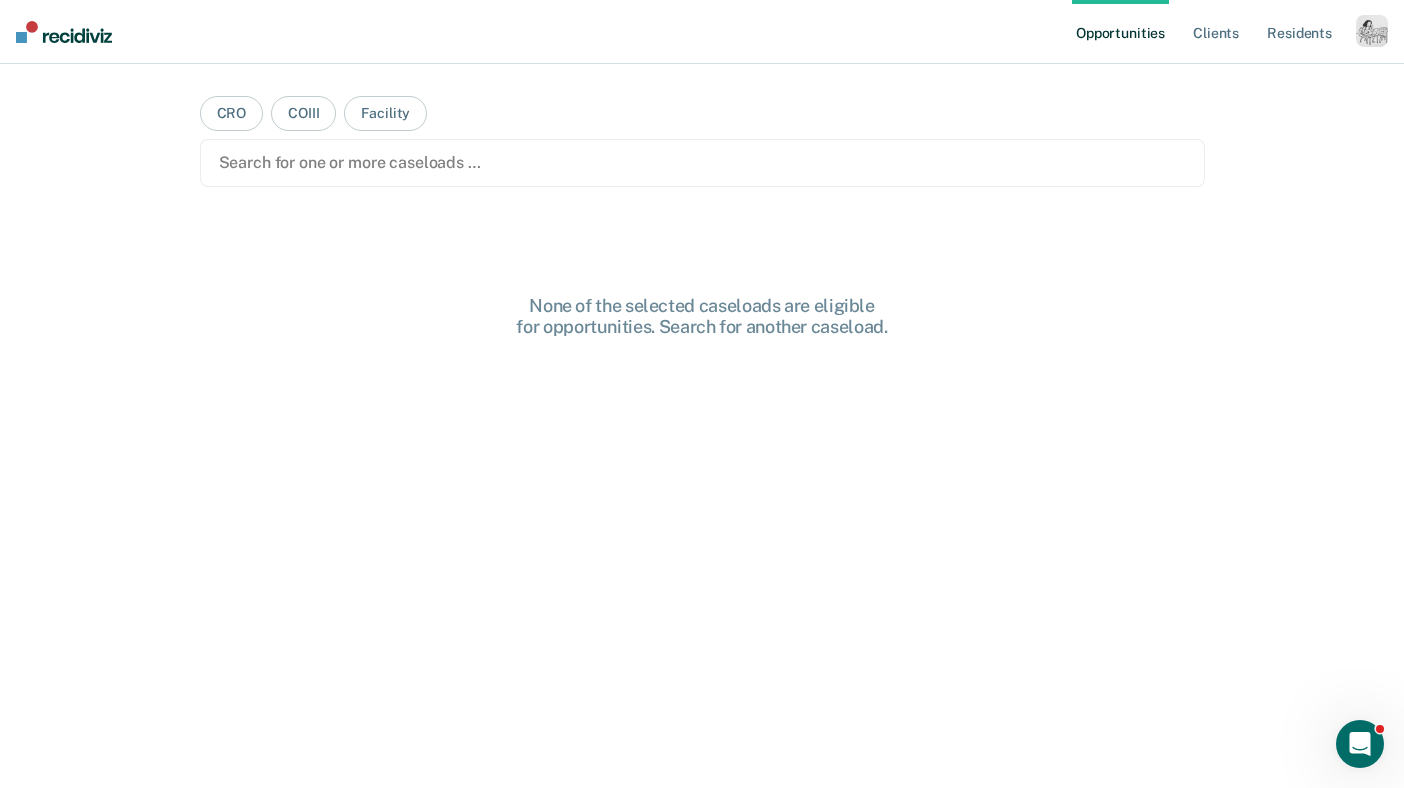 click at bounding box center (1372, 31) 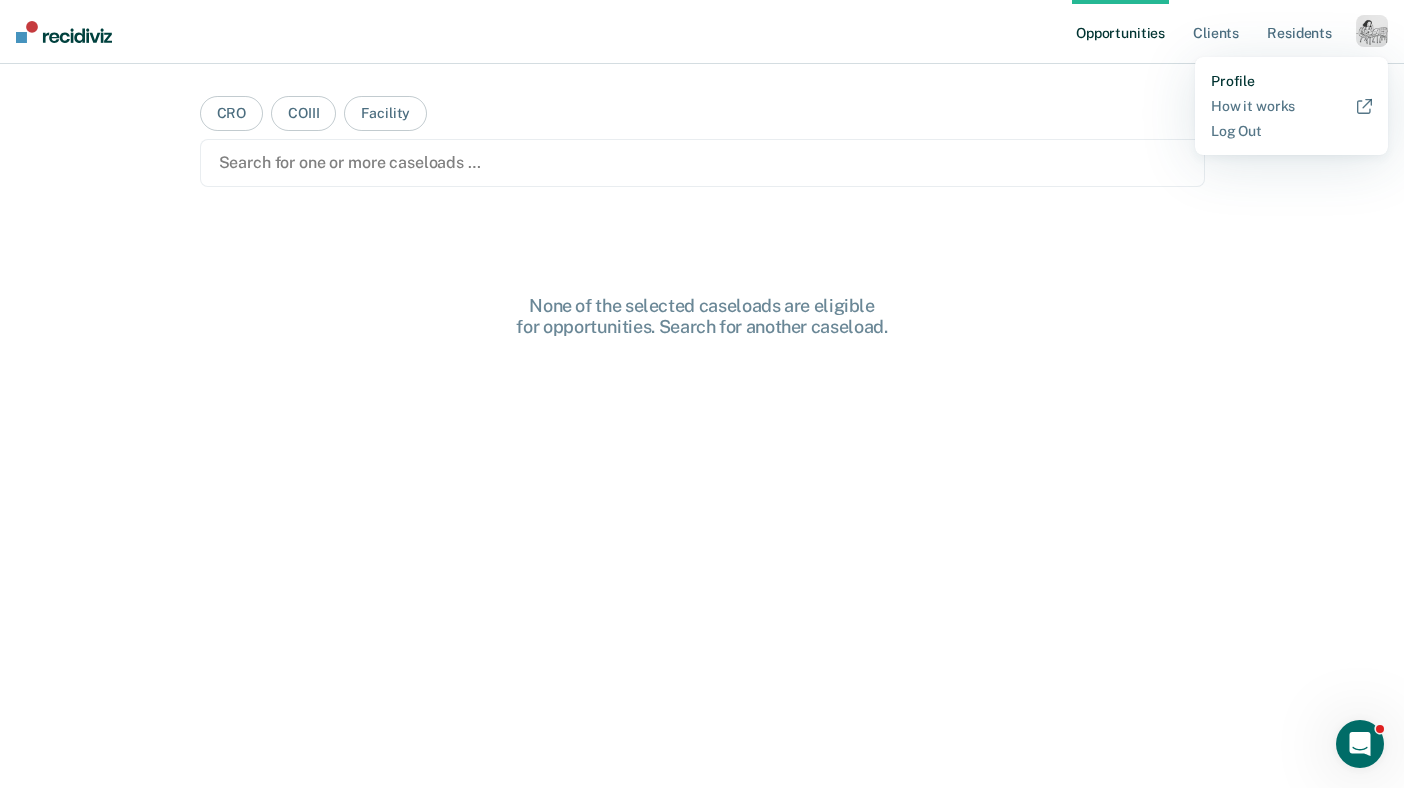 click on "Profile" at bounding box center [1291, 81] 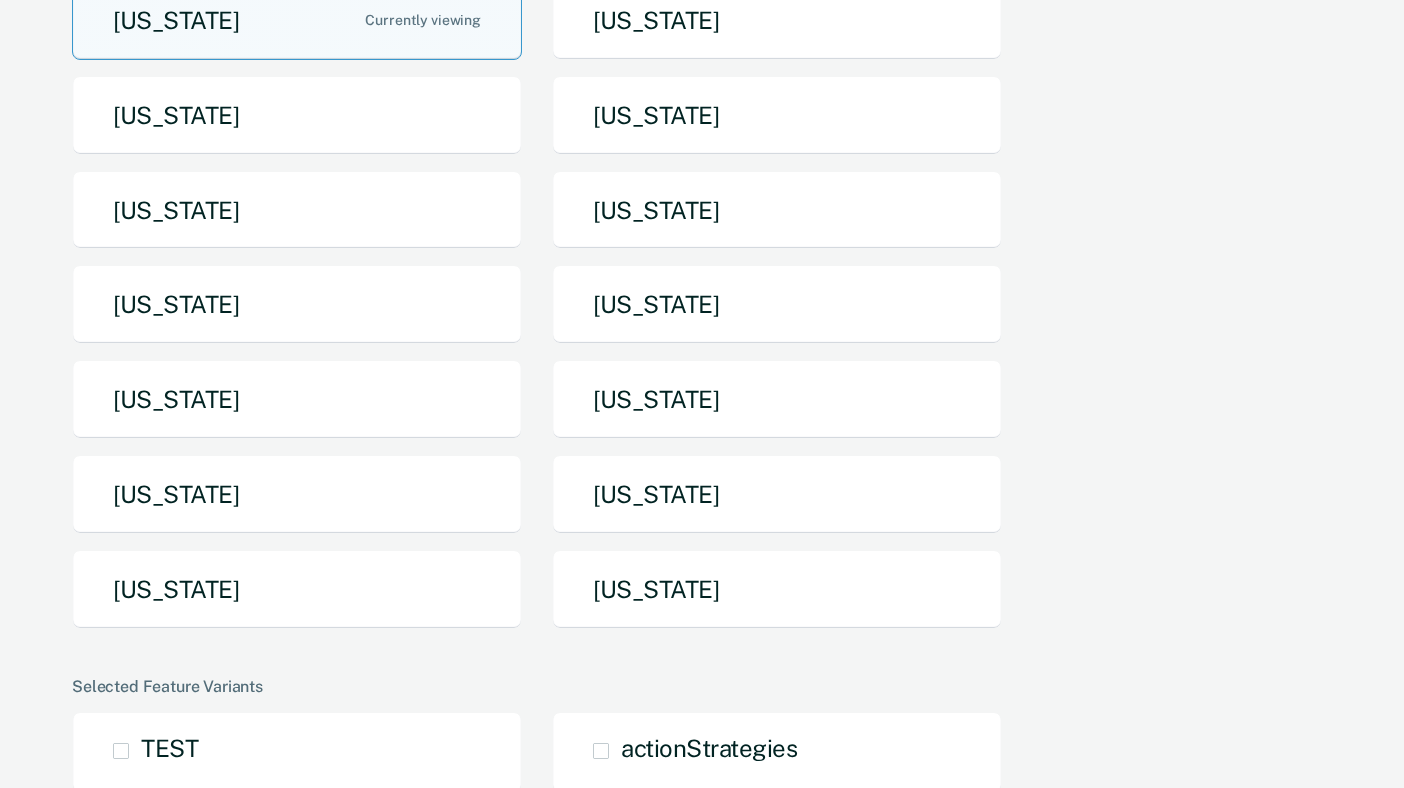 scroll, scrollTop: 386, scrollLeft: 0, axis: vertical 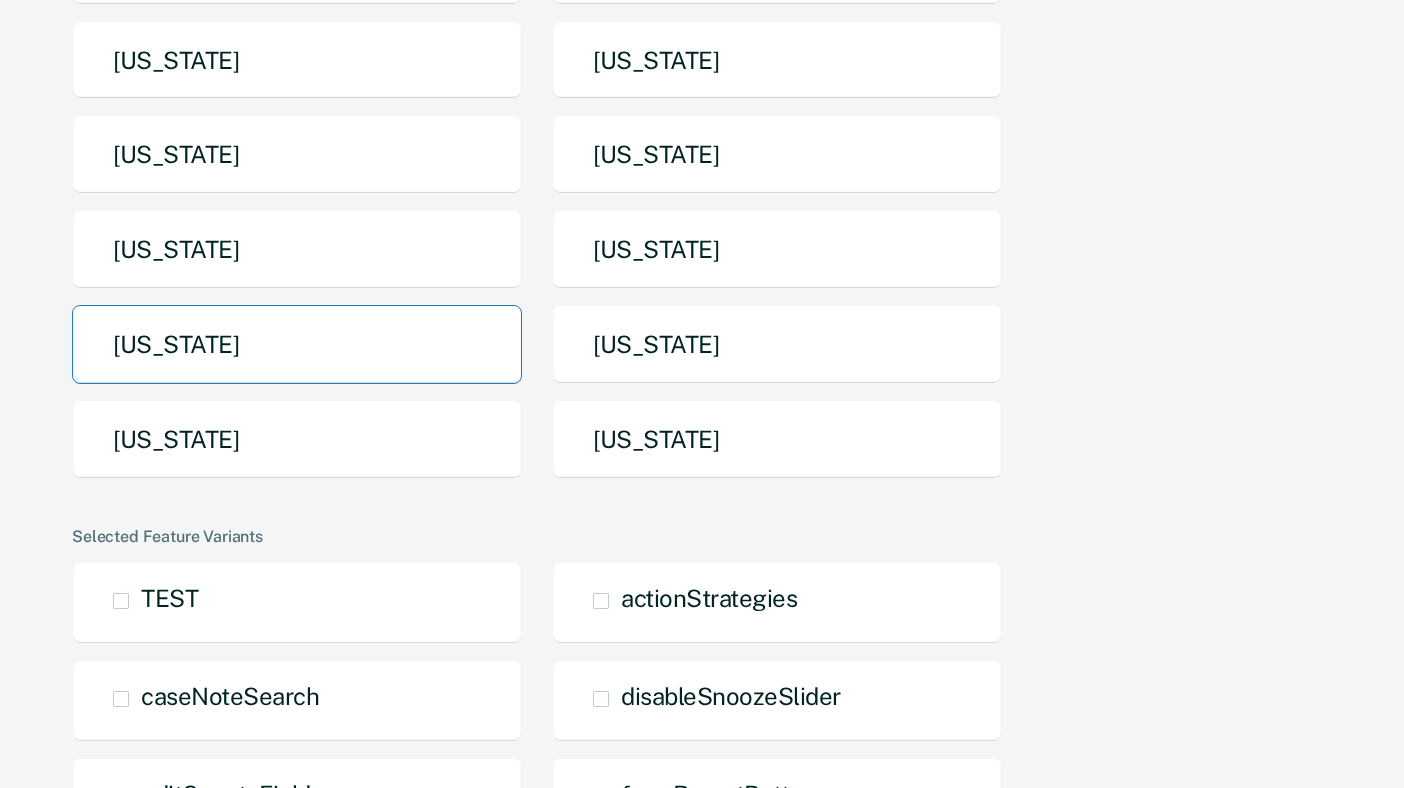 click on "[US_STATE]" at bounding box center (297, 344) 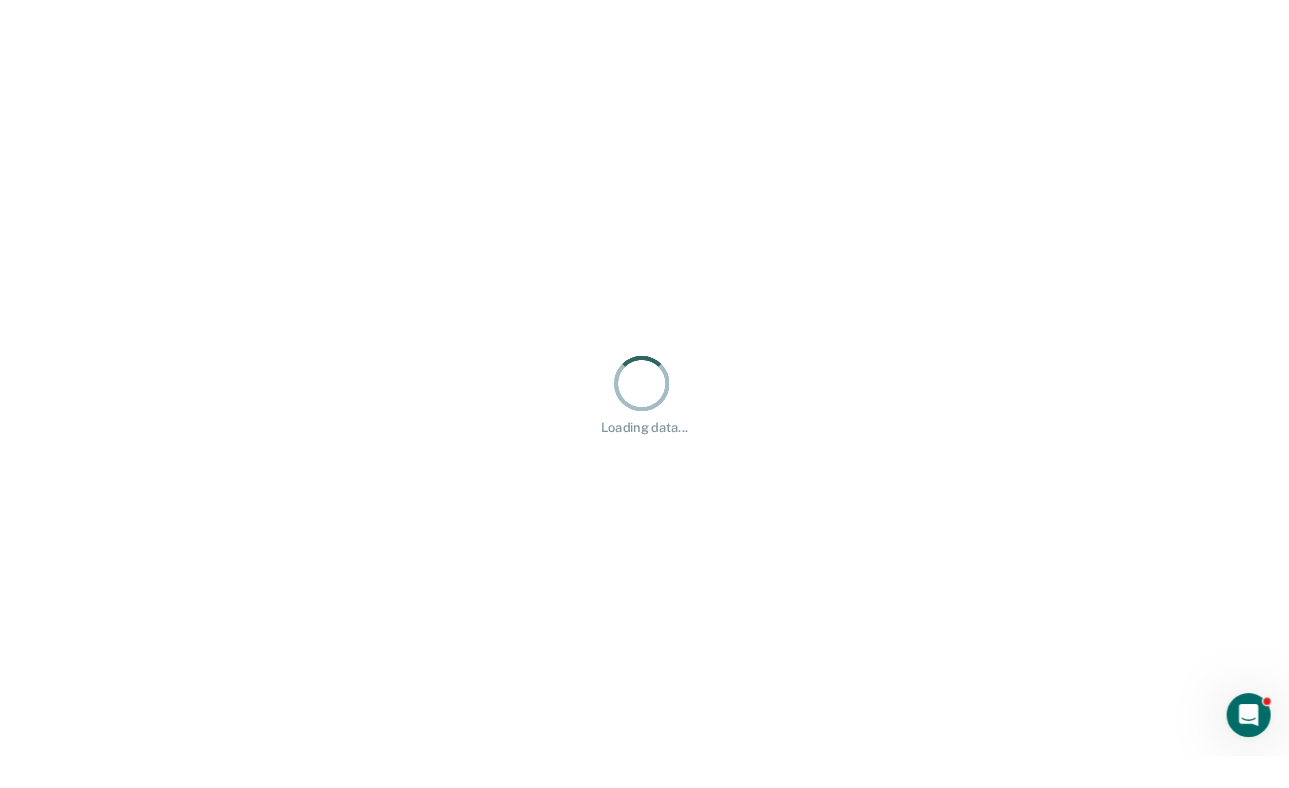 scroll, scrollTop: 0, scrollLeft: 0, axis: both 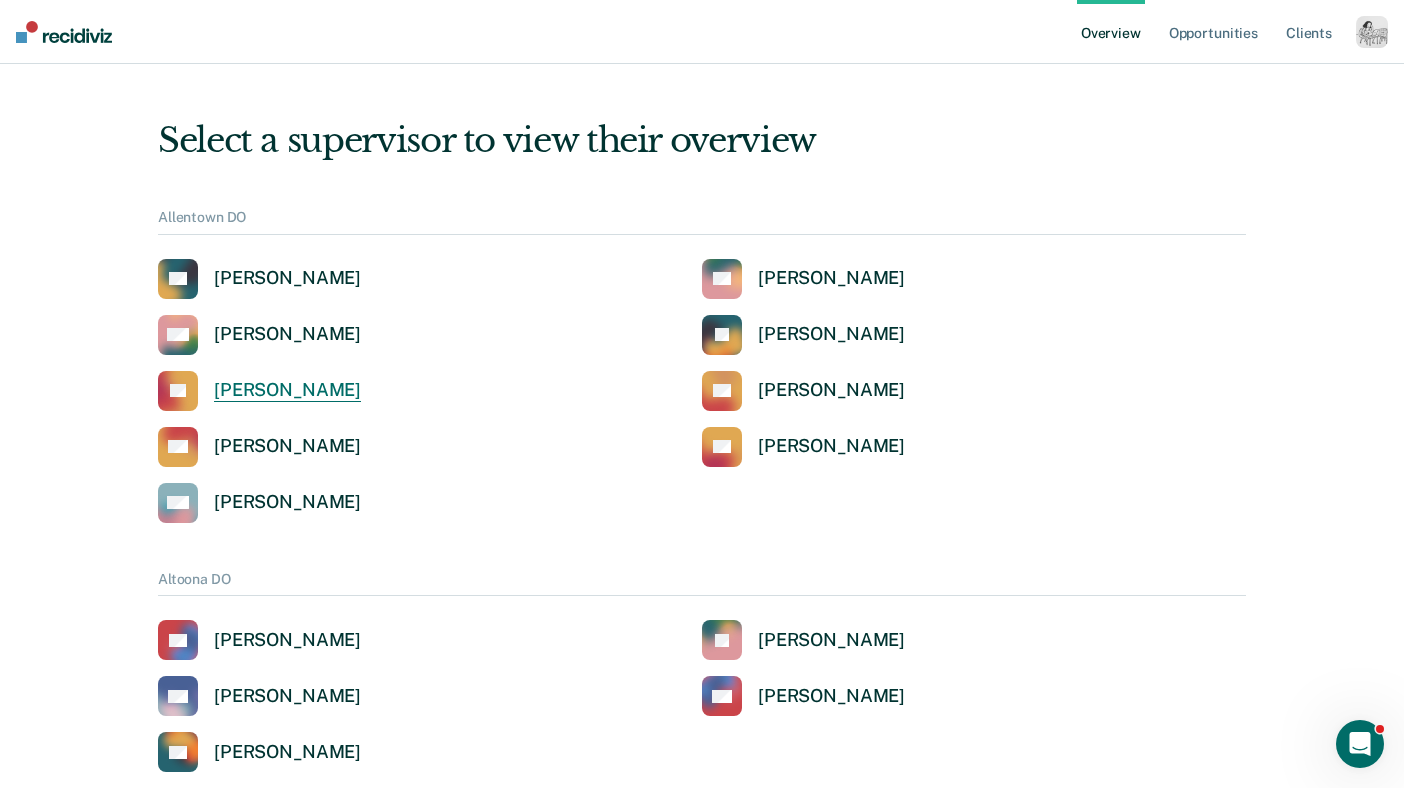 click on "LE [PERSON_NAME]" at bounding box center [430, 391] 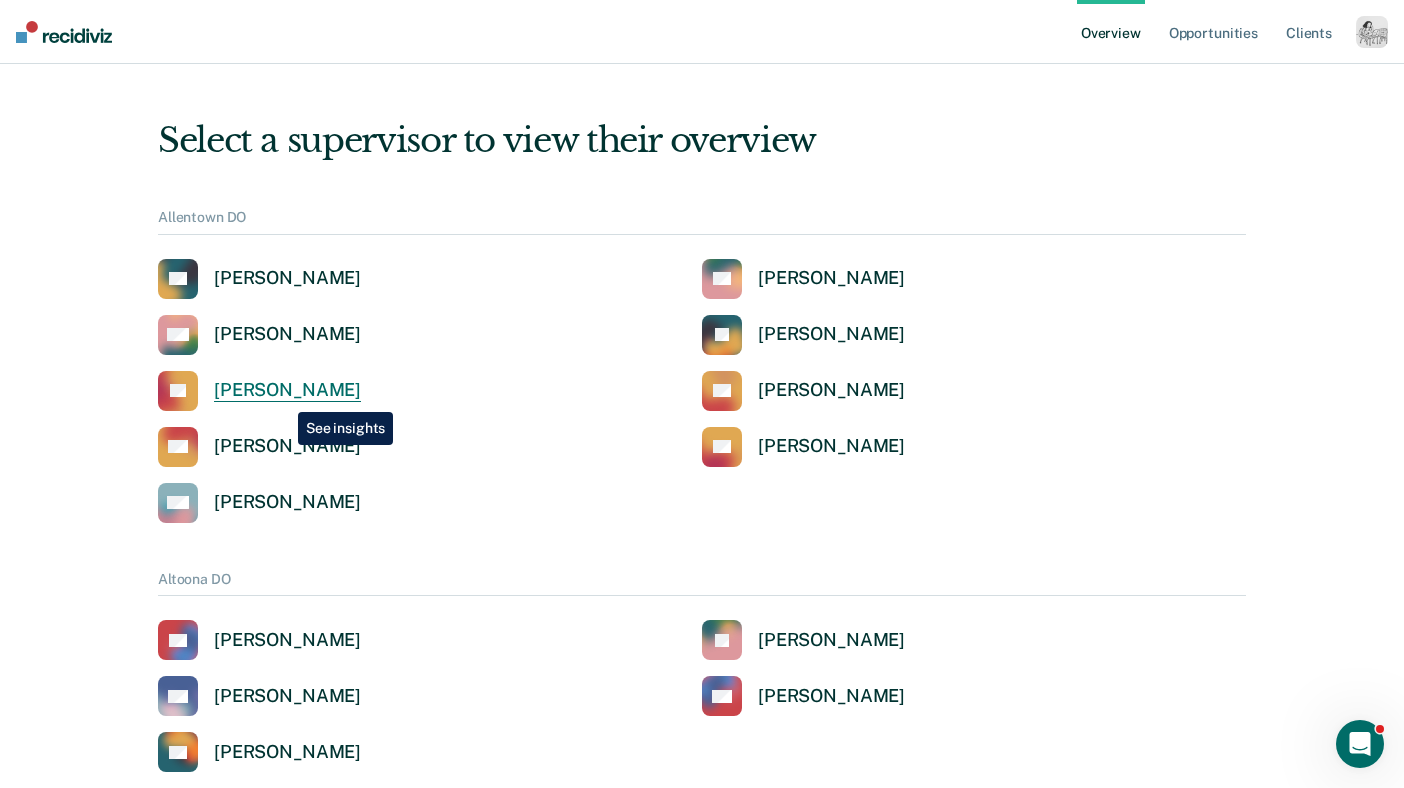 click on "[PERSON_NAME]" at bounding box center (287, 390) 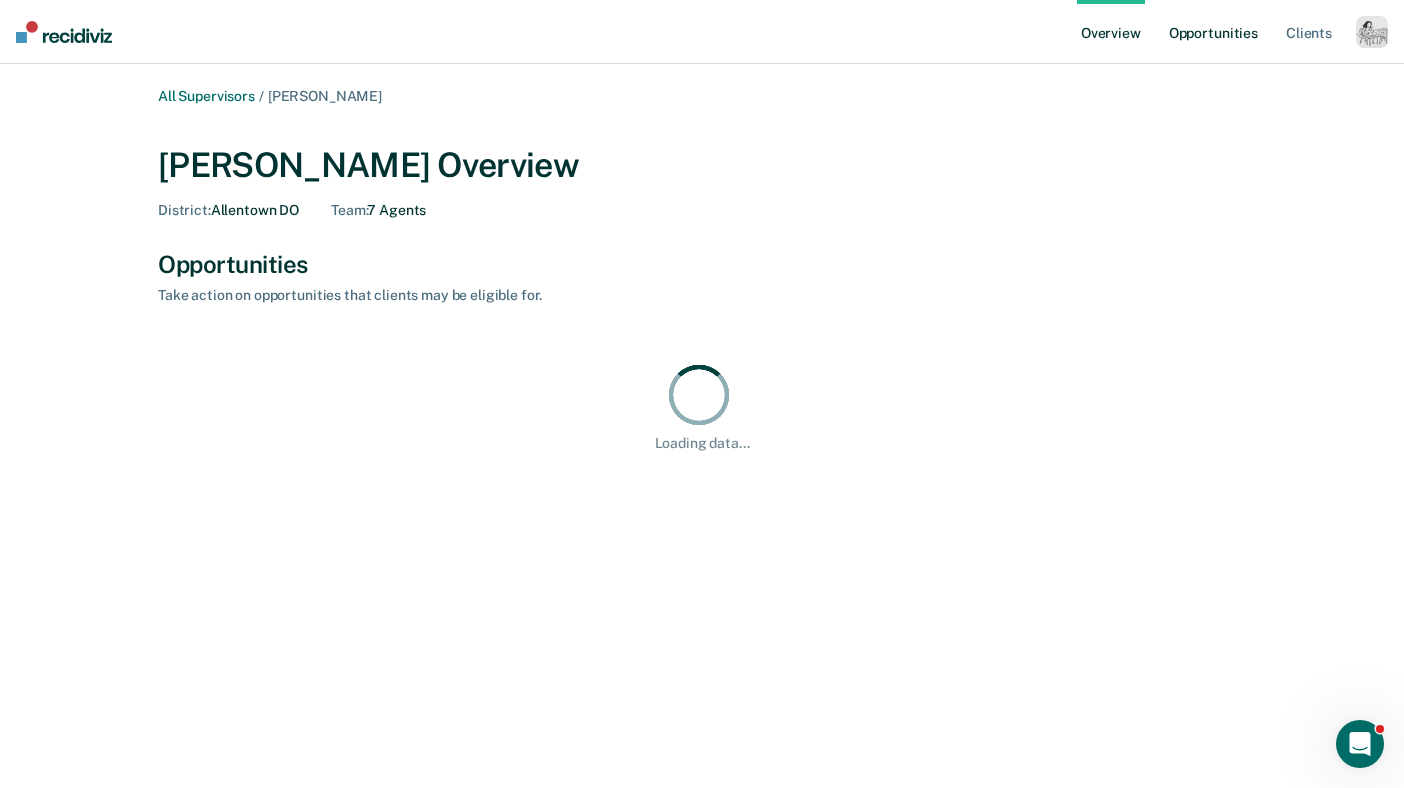 click on "Opportunities" at bounding box center (1213, 32) 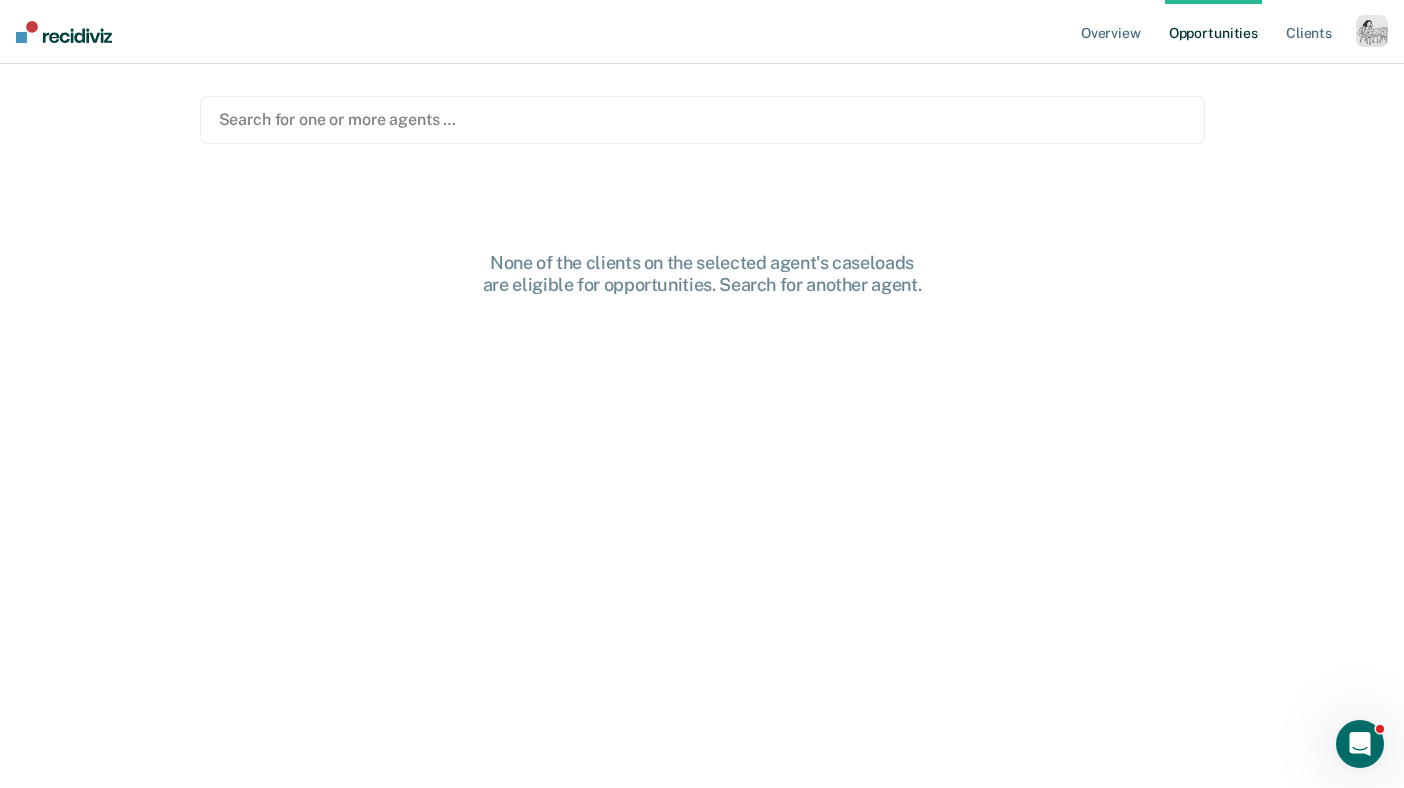 click on "Search for one or more agents …" at bounding box center [702, 119] 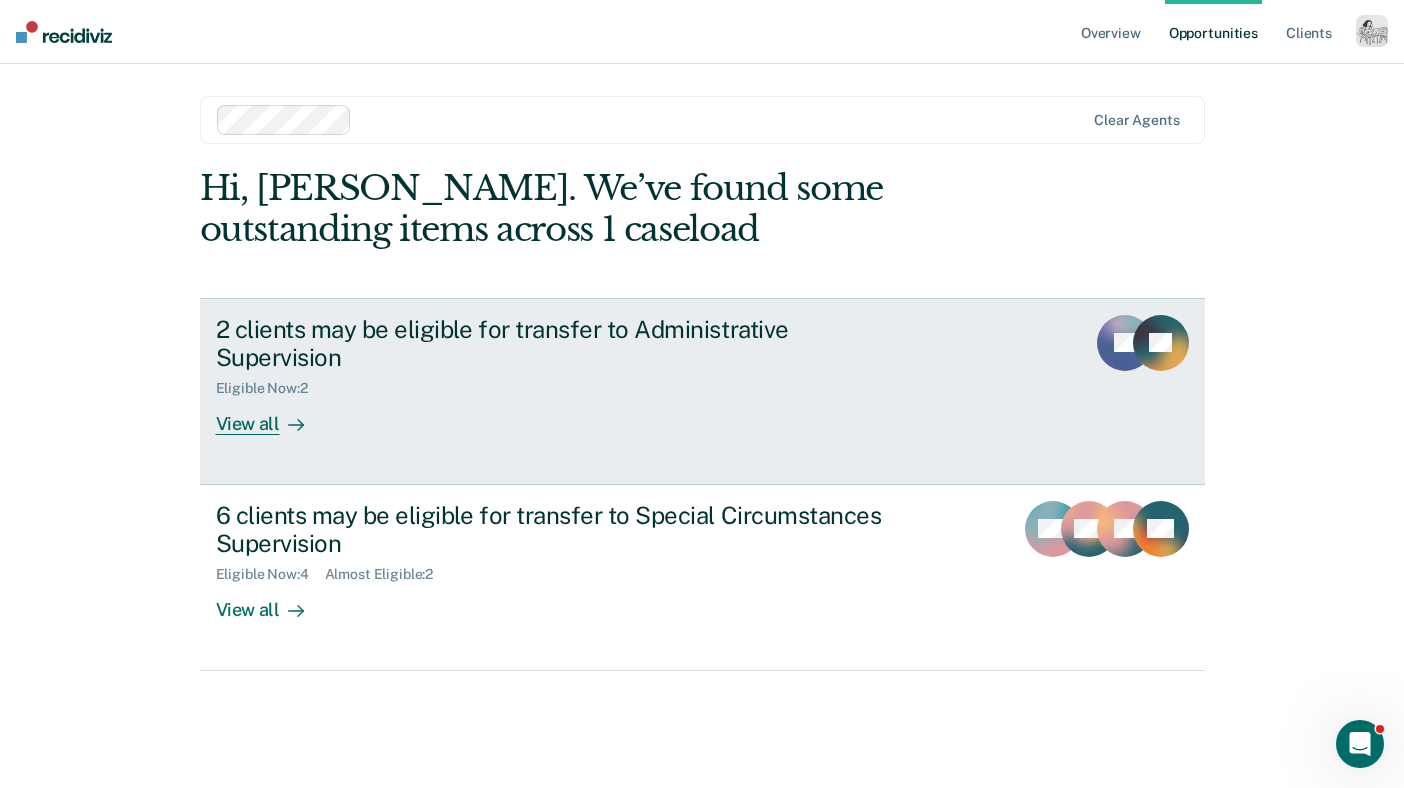 click on "View all" at bounding box center [272, 416] 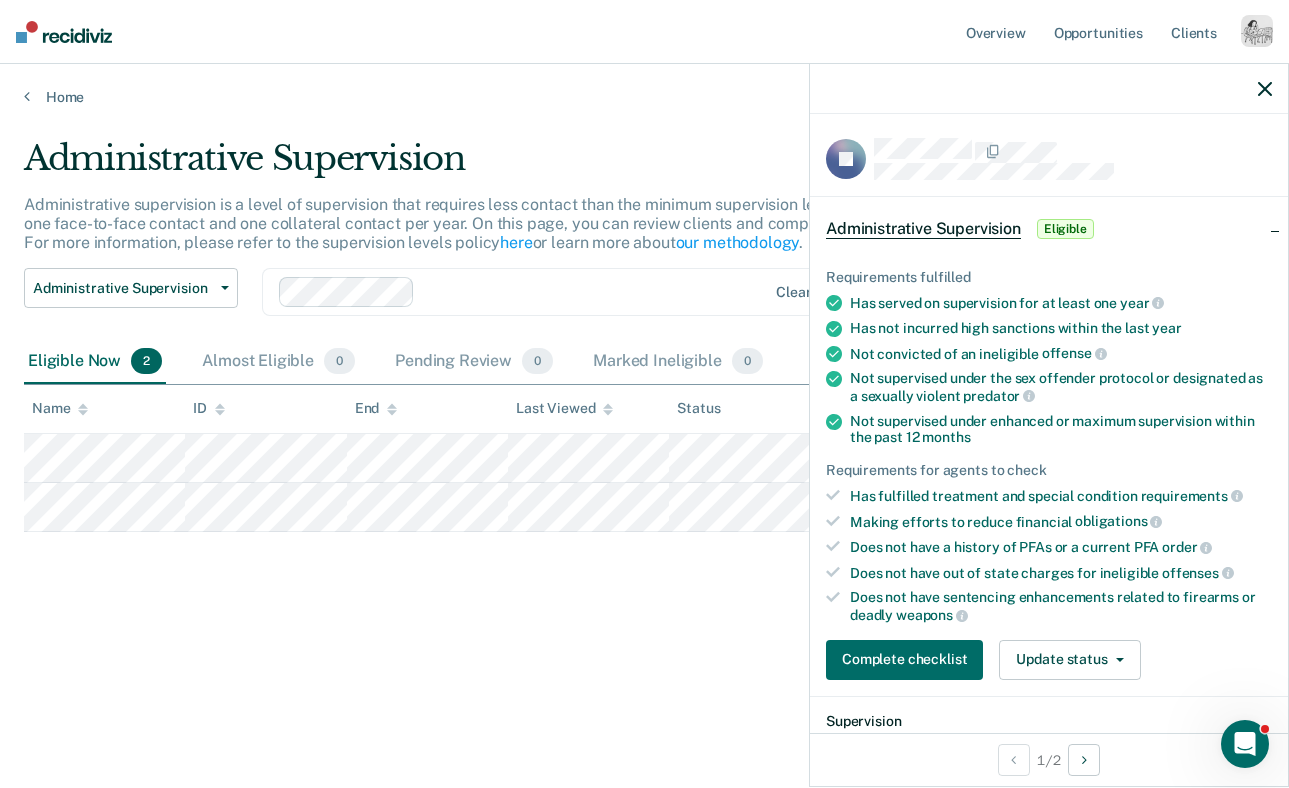 click at bounding box center [1257, 31] 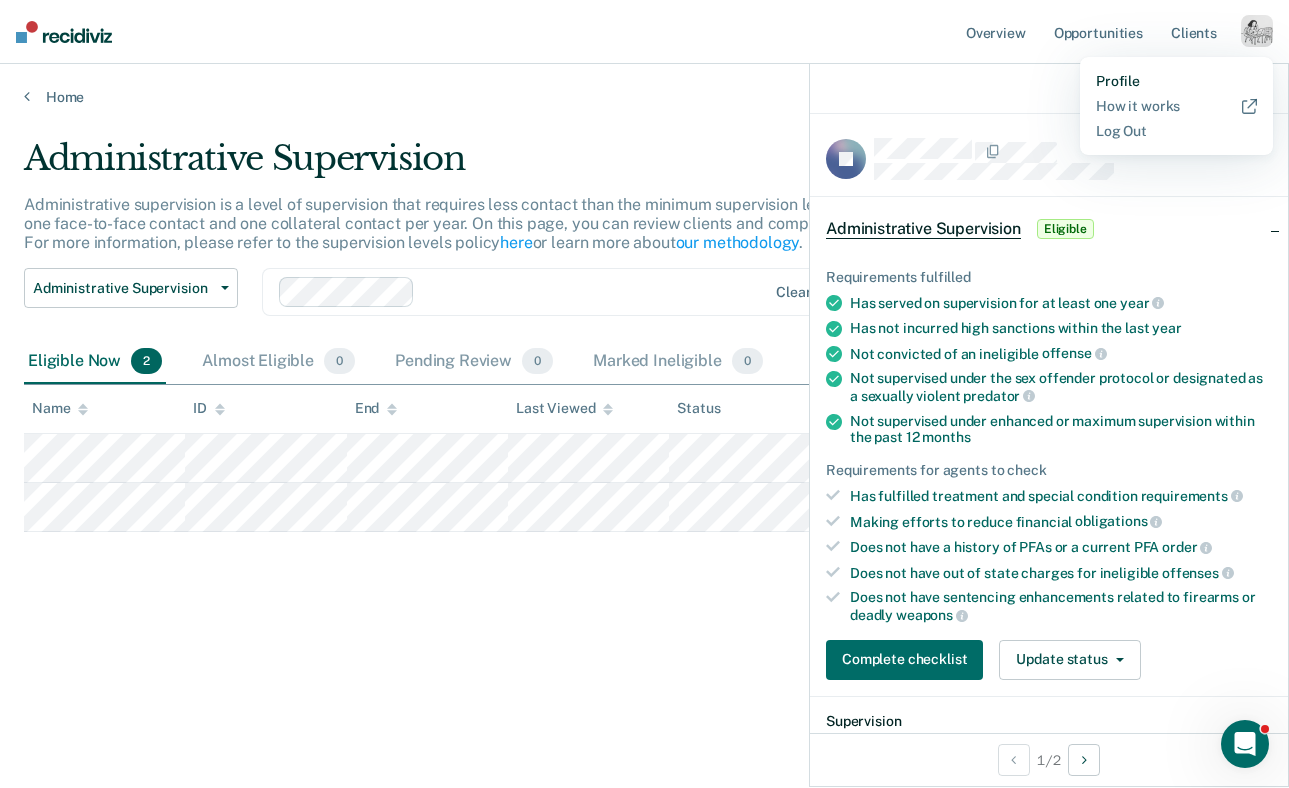 click on "Profile" at bounding box center [1176, 81] 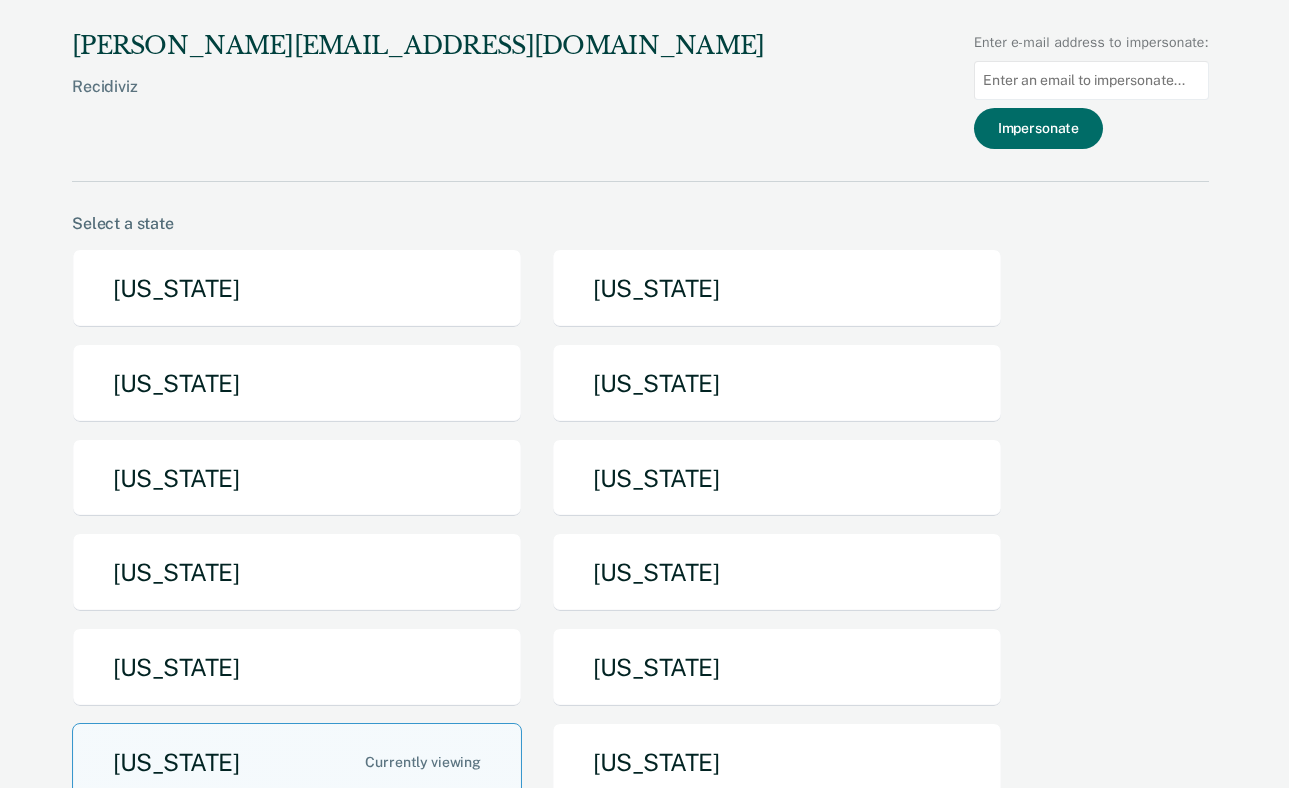 click at bounding box center (1091, 80) 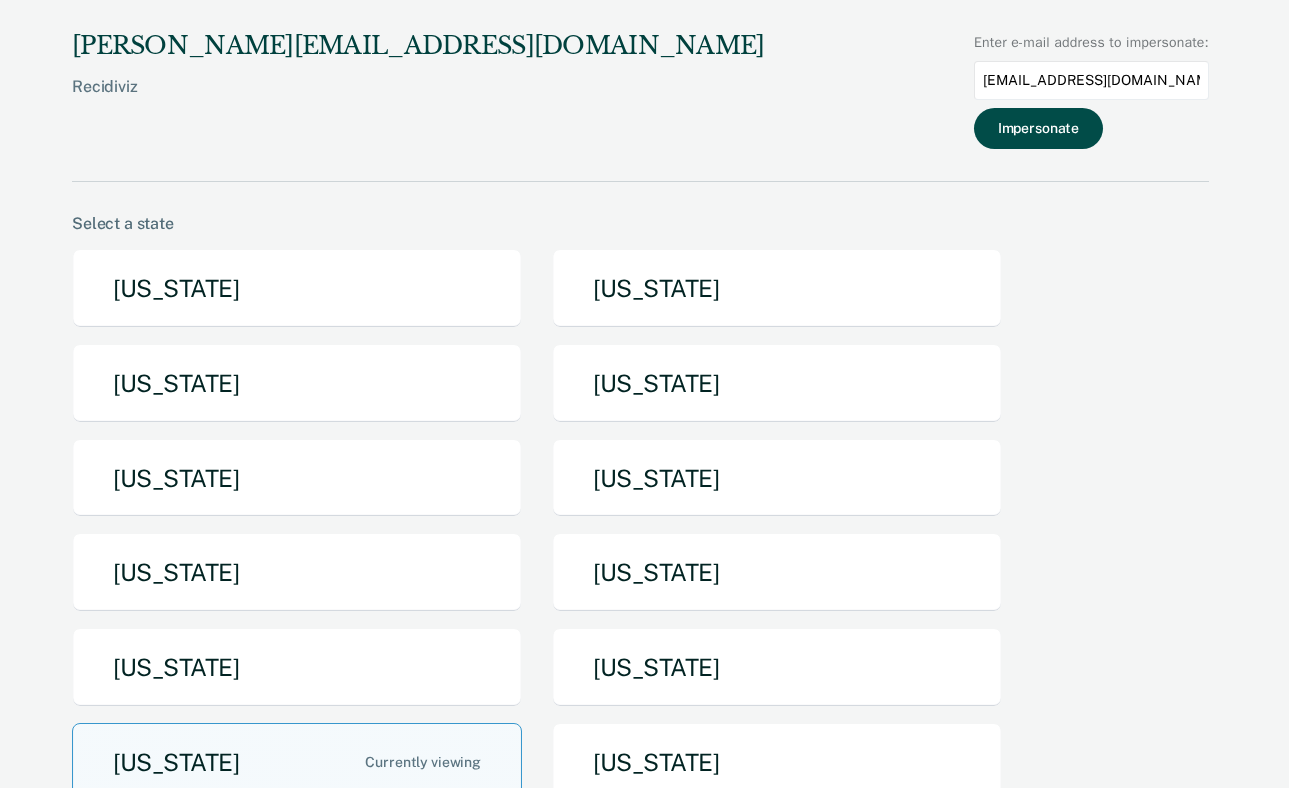 click on "Impersonate" at bounding box center [1038, 128] 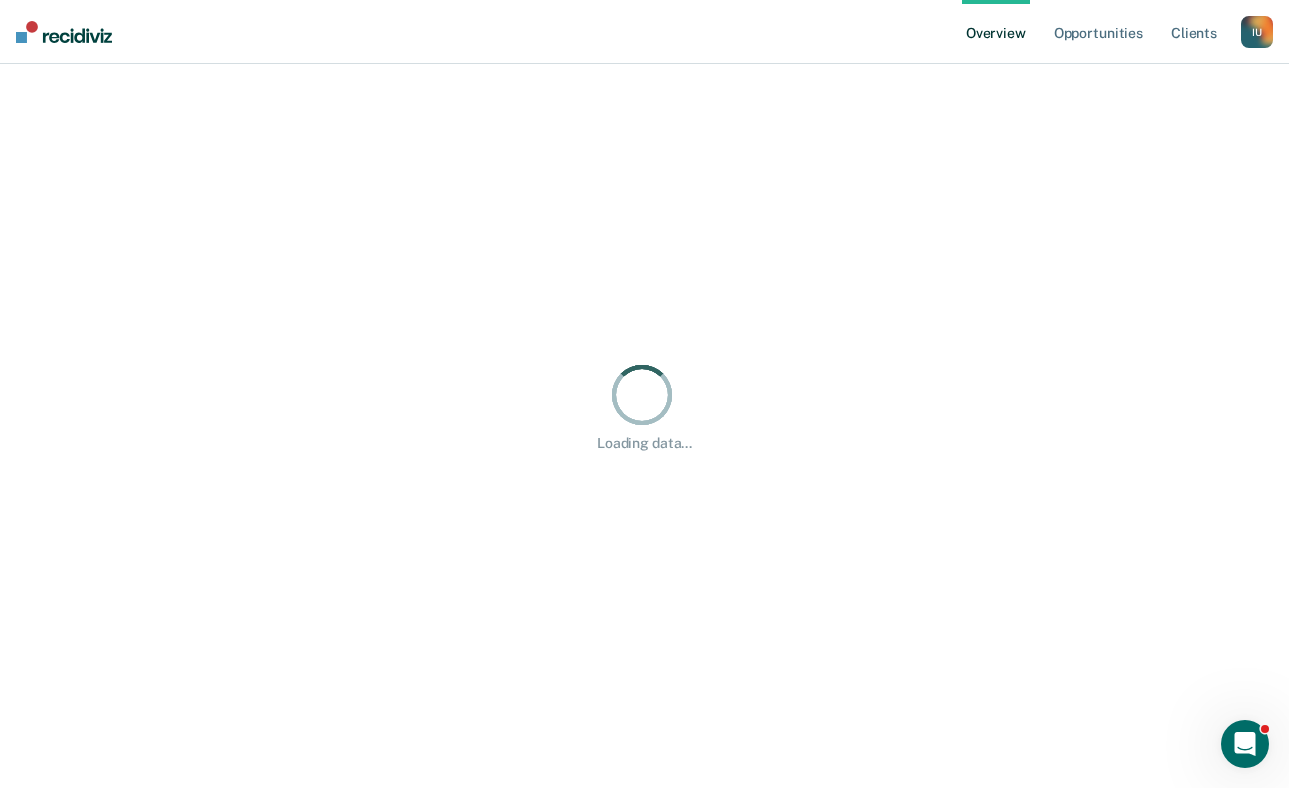 scroll, scrollTop: 0, scrollLeft: 0, axis: both 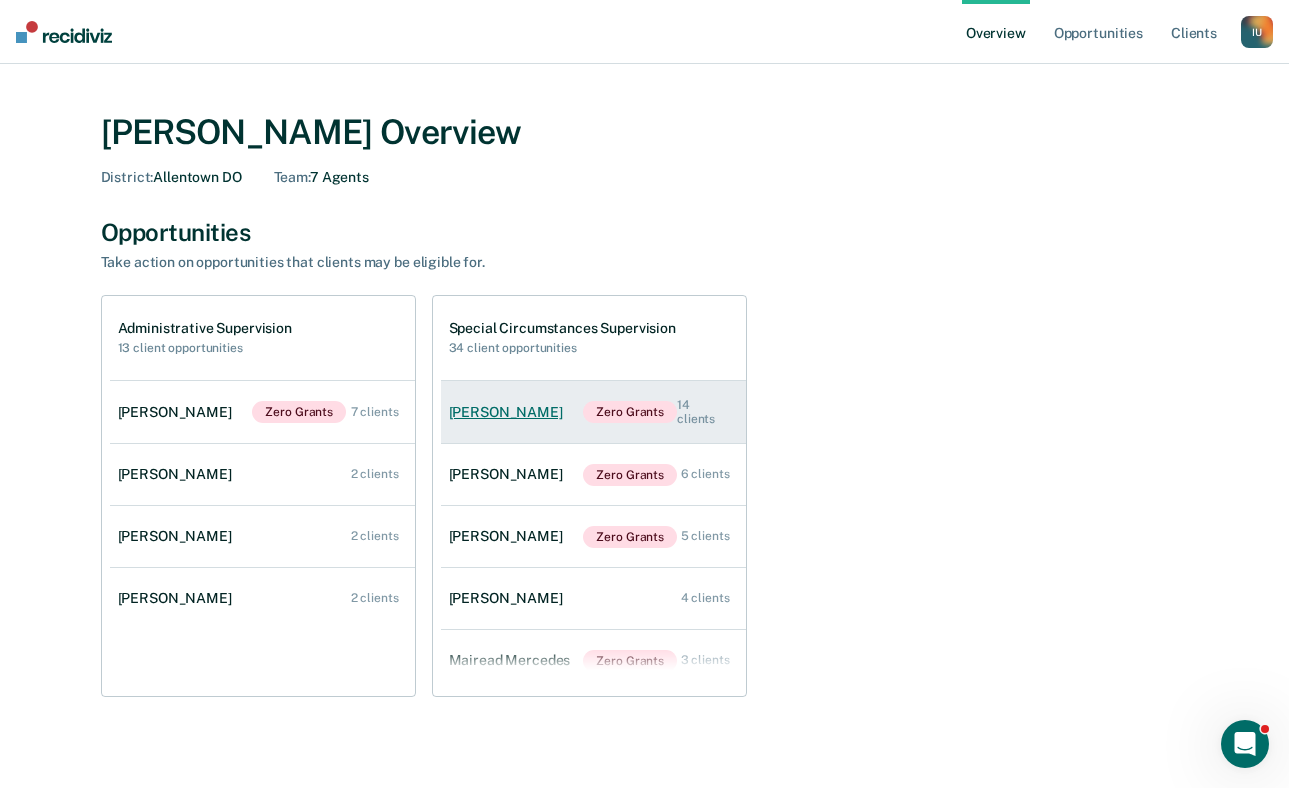 click on "[PERSON_NAME] Zero Grants   14 clients" at bounding box center [593, 412] 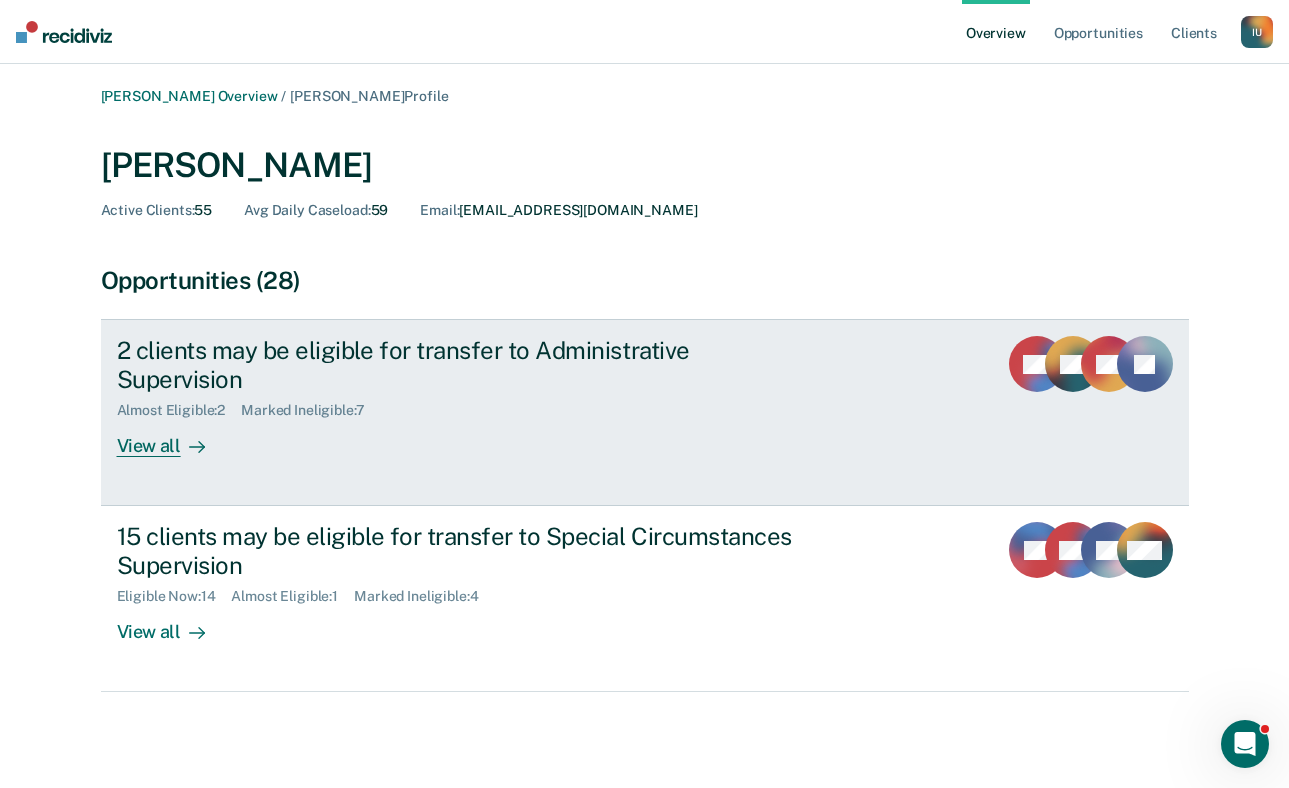 click on "2 clients may be eligible for transfer to Administrative Supervision Almost Eligible :  2 Marked Ineligible :  7 View all   CC KE AP JC" at bounding box center [645, 412] 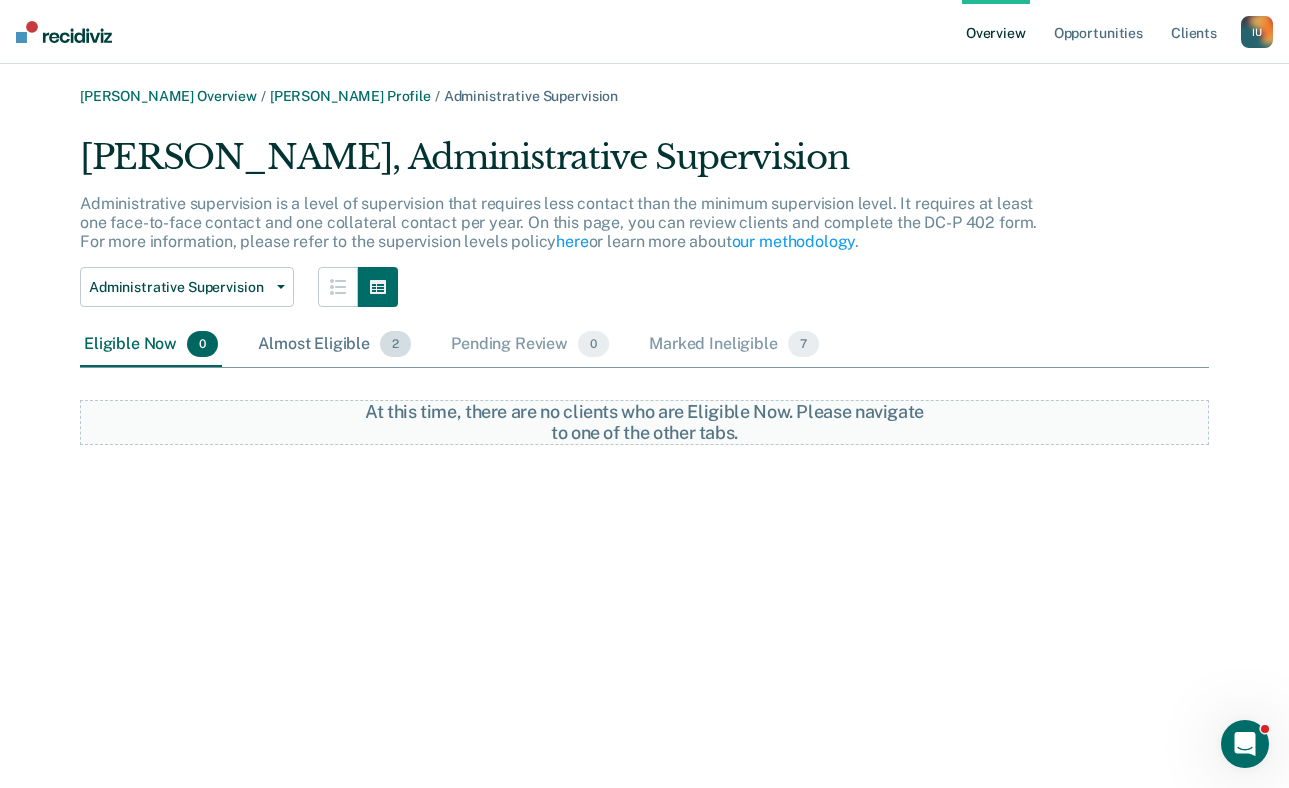 click on "Almost Eligible 2" at bounding box center (334, 345) 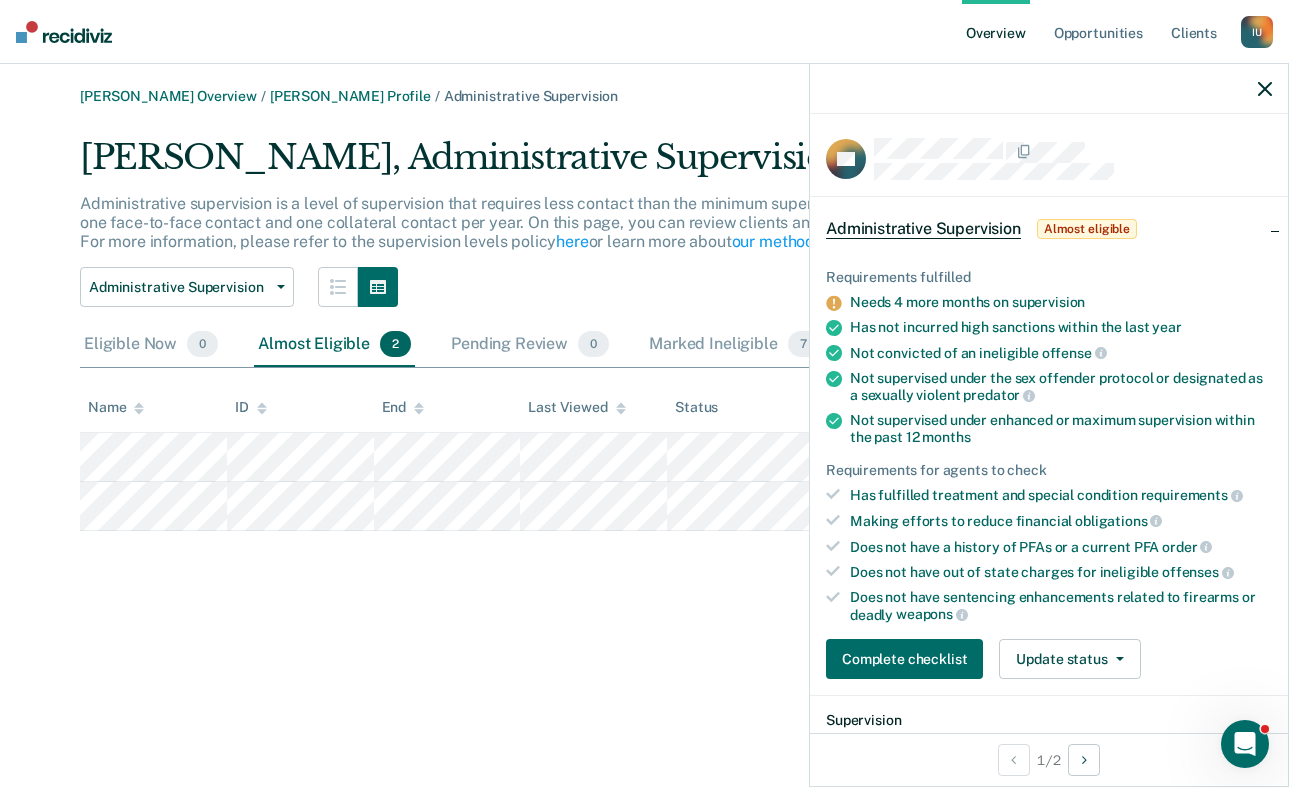 click on "[PERSON_NAME] Overview / [PERSON_NAME] Profile / Administrative Supervision [PERSON_NAME], Administrative Supervision   Administrative supervision is a level of supervision that requires less contact than the minimum supervision level. It requires at least one face-to-face contact and one collateral contact per year. On this page, you can review clients and complete the DC-P 402 form. For more information, please refer to the supervision levels policy  here  or learn more about  our methodology . Administrative Supervision Special Circumstances Supervision Administrative Supervision Eligible Now 0 Almost Eligible 2 Pending Review 0 Marked Ineligible 7
To pick up a draggable item, press the space bar.
While dragging, use the arrow keys to move the item.
Press space again to drop the item in its new position, or press escape to cancel.
Name ID End Last Viewed Status" at bounding box center (644, 406) 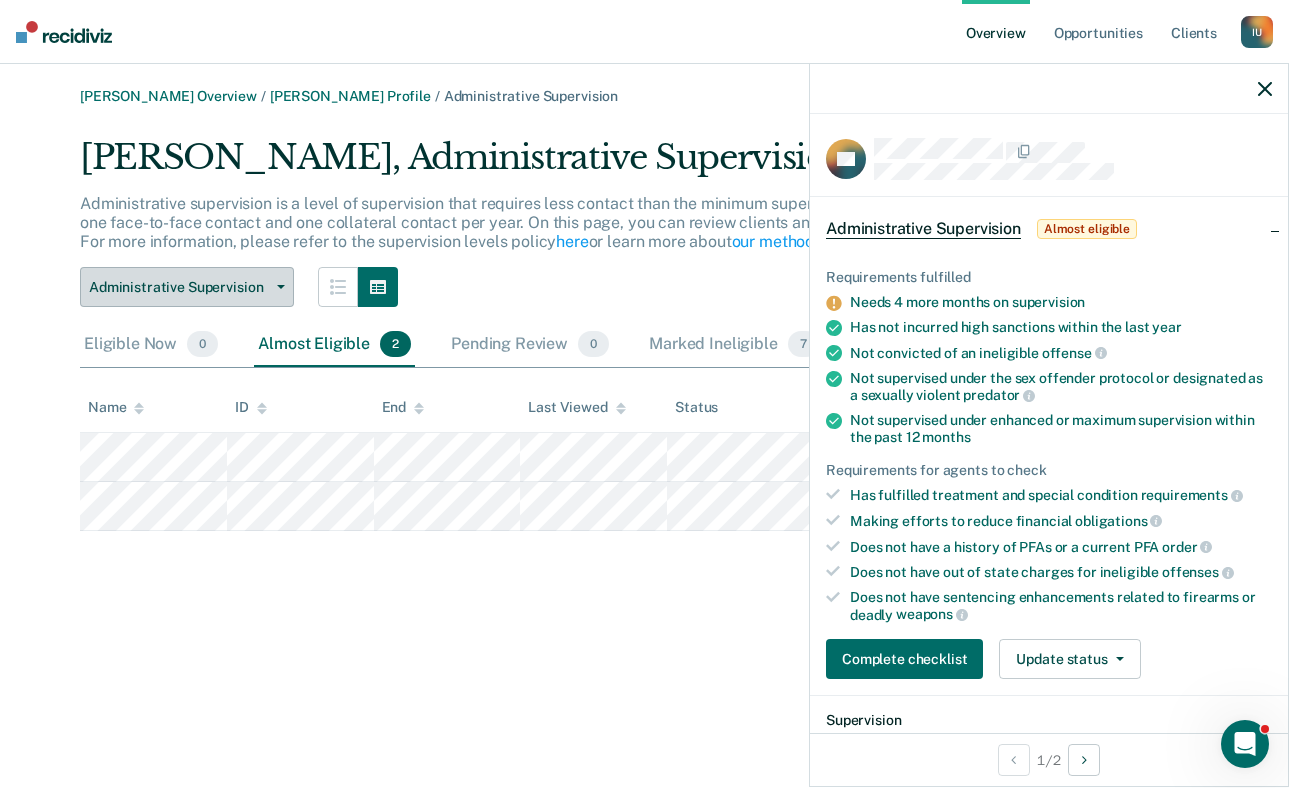 click on "Administrative Supervision" at bounding box center [187, 287] 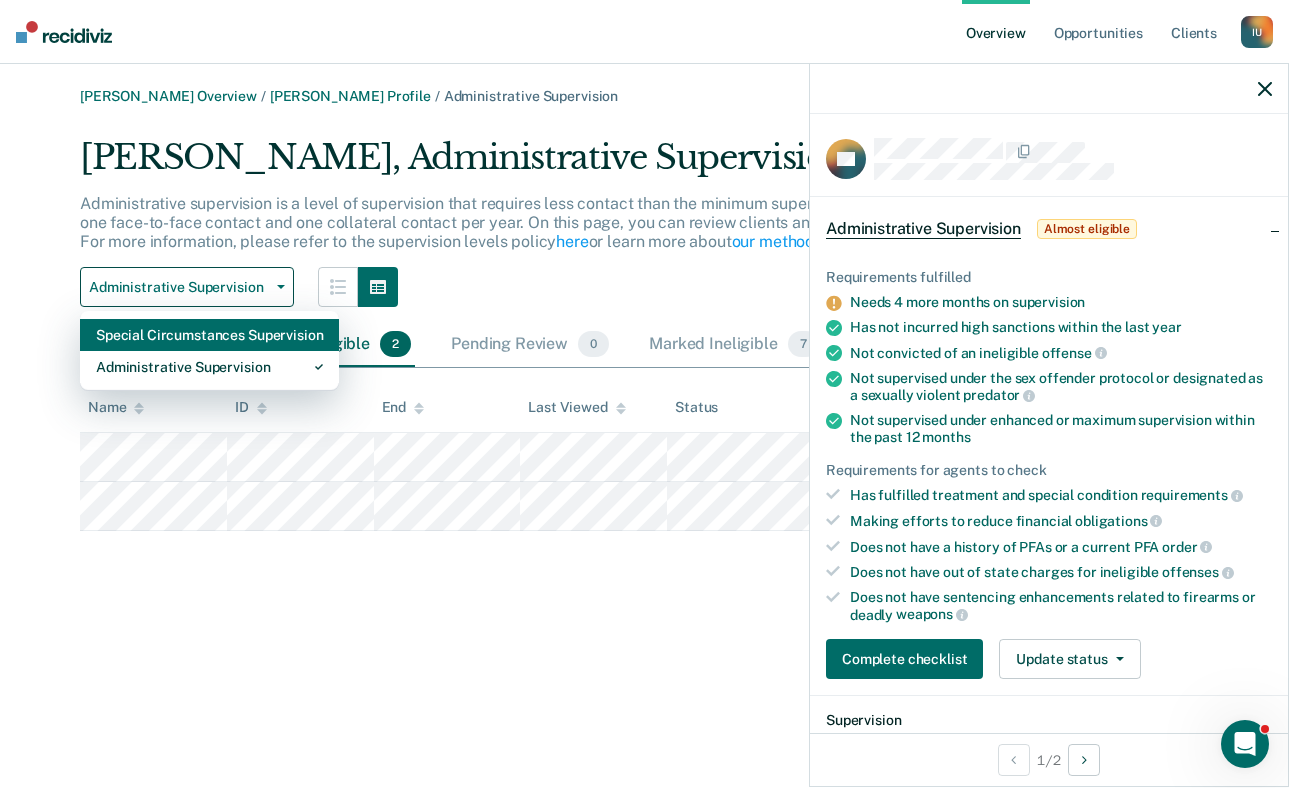 drag, startPoint x: 170, startPoint y: 353, endPoint x: 175, endPoint y: 332, distance: 21.587032 